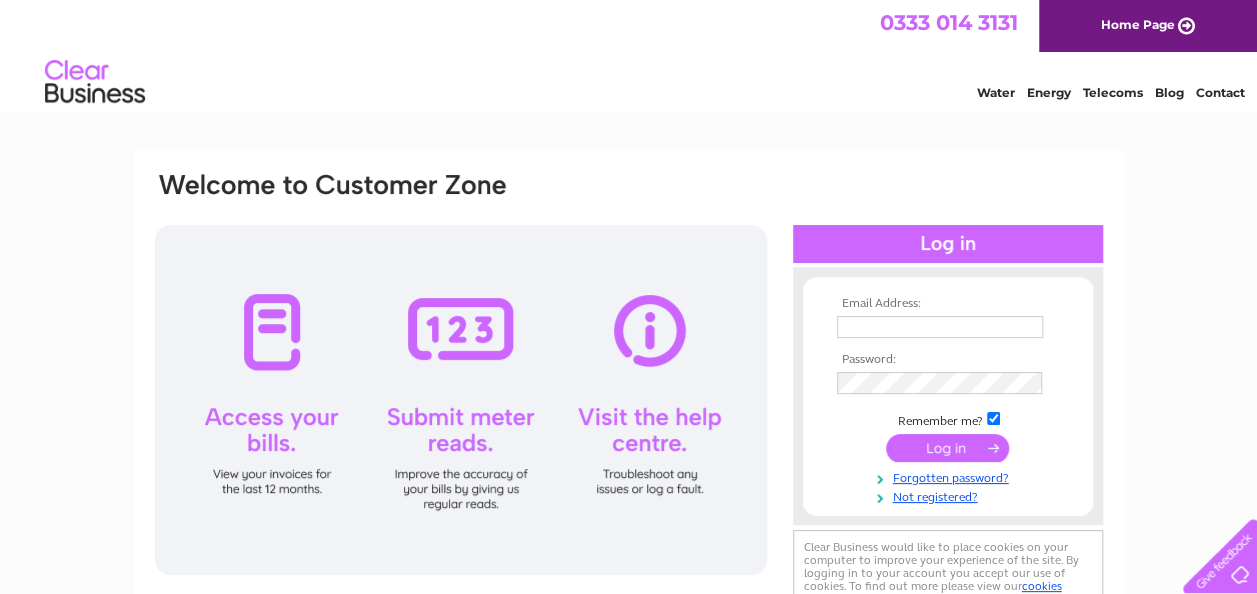 scroll, scrollTop: 0, scrollLeft: 0, axis: both 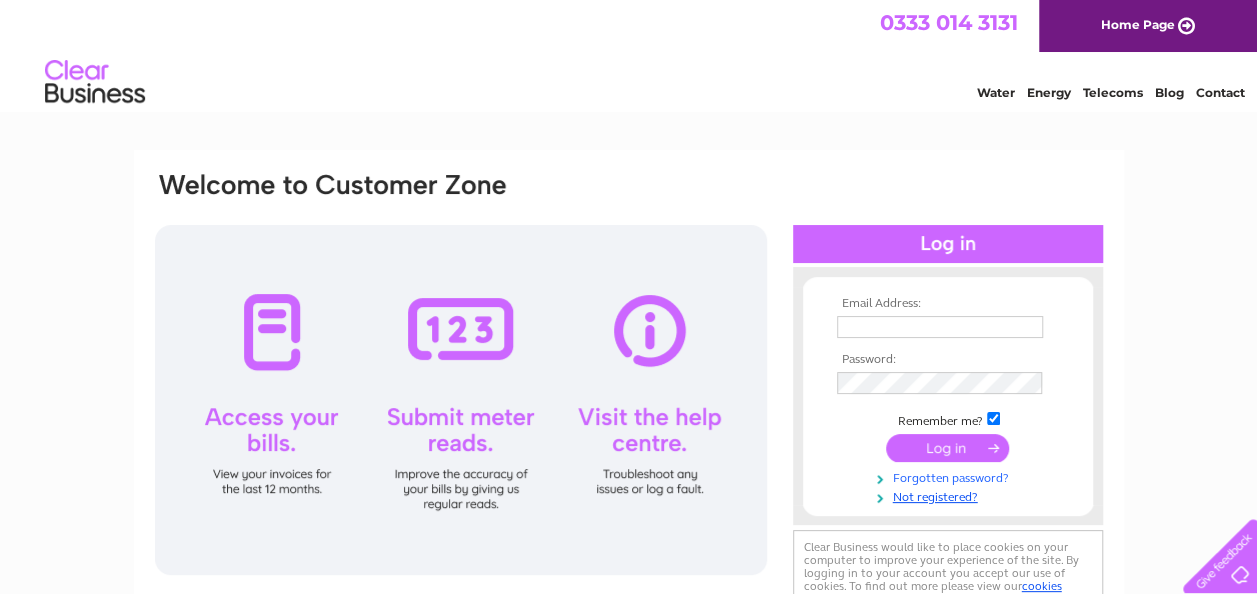click on "Forgotten password?" at bounding box center (950, 476) 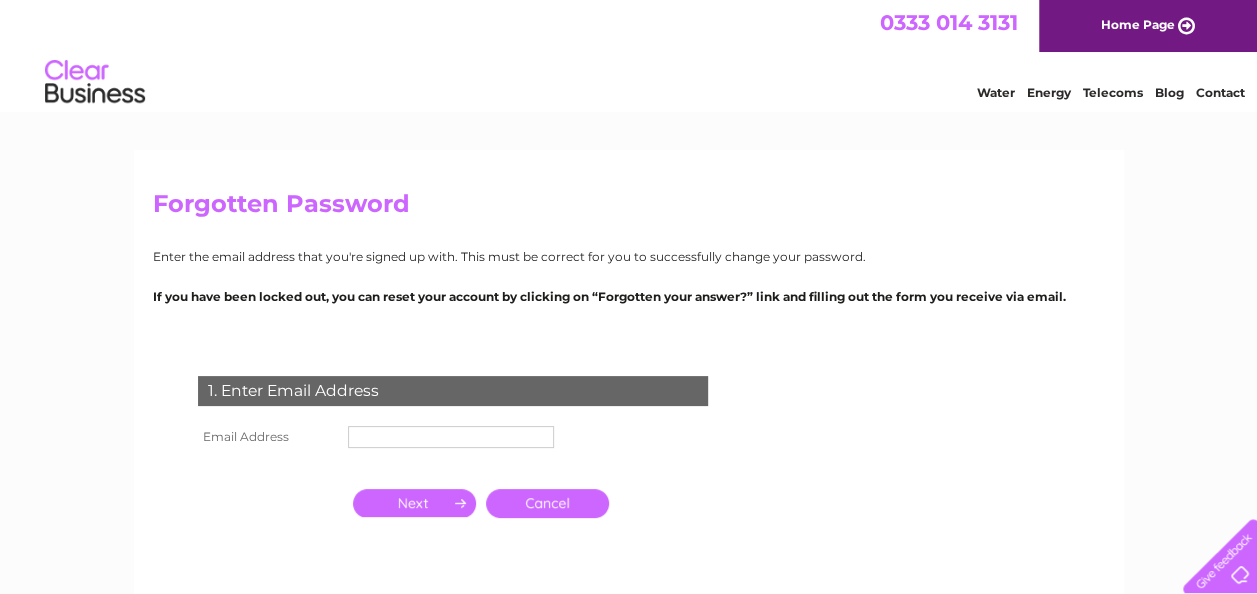 scroll, scrollTop: 0, scrollLeft: 0, axis: both 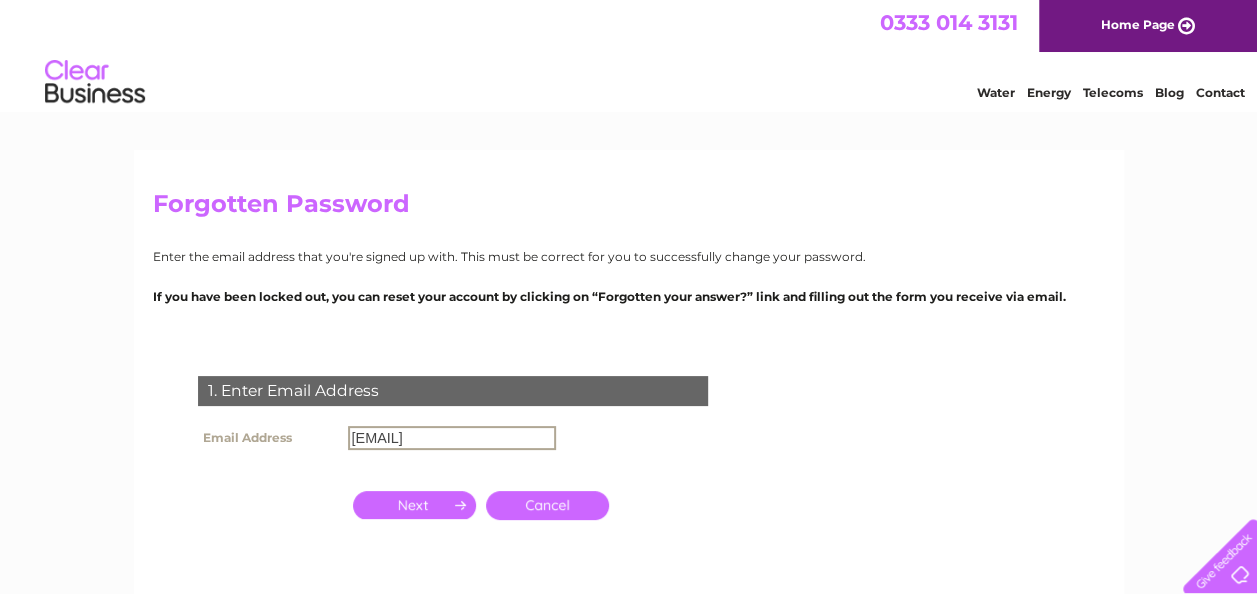 type on "rosemountslittlerascals@gmail.com" 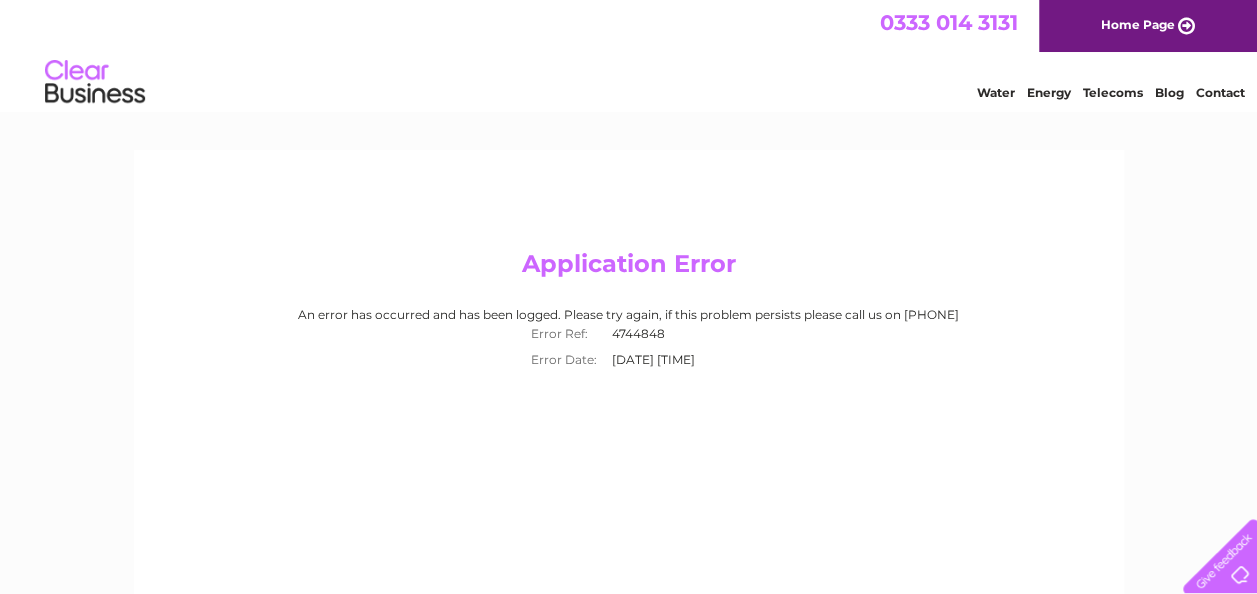 scroll, scrollTop: 0, scrollLeft: 0, axis: both 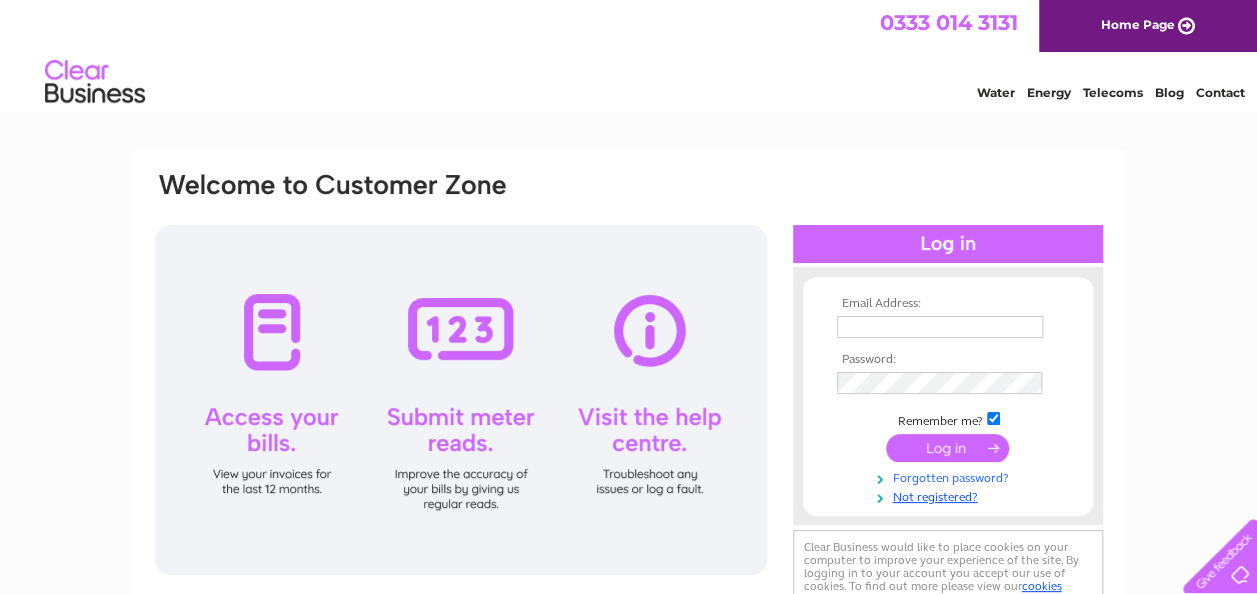 click on "Forgotten password?" at bounding box center [950, 476] 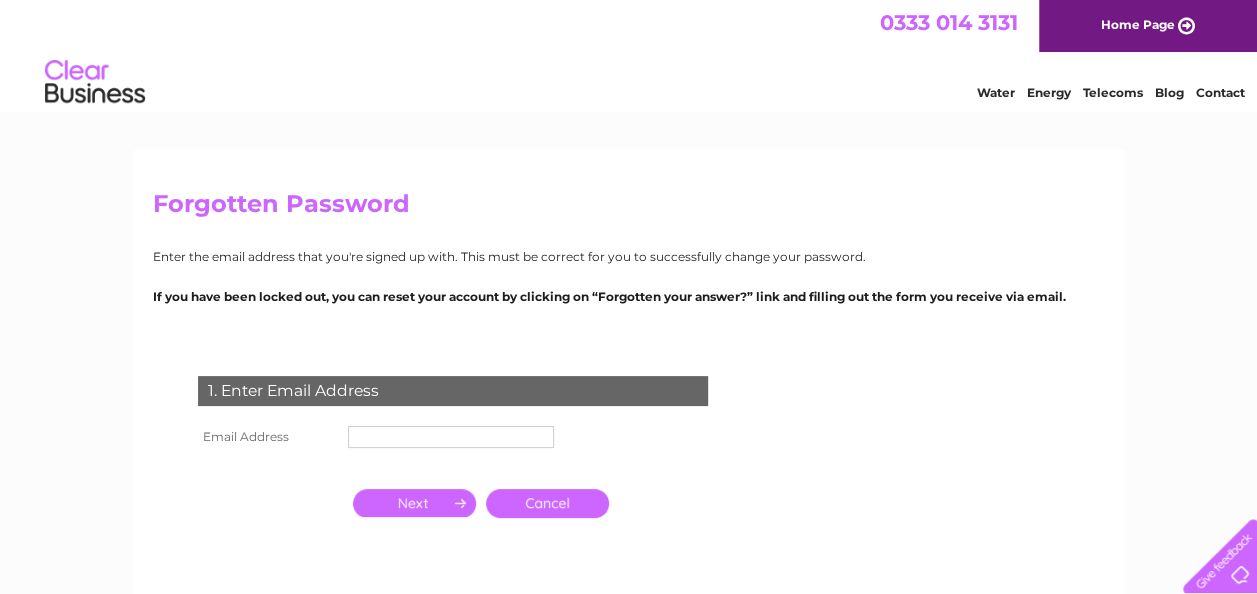scroll, scrollTop: 0, scrollLeft: 0, axis: both 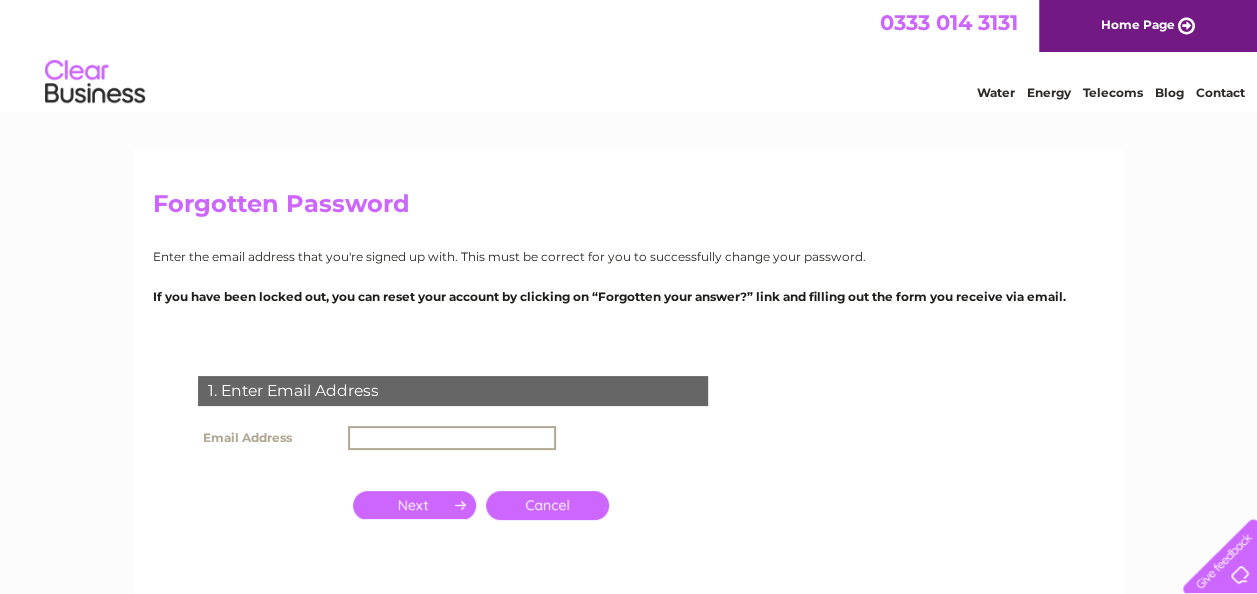 click at bounding box center (452, 438) 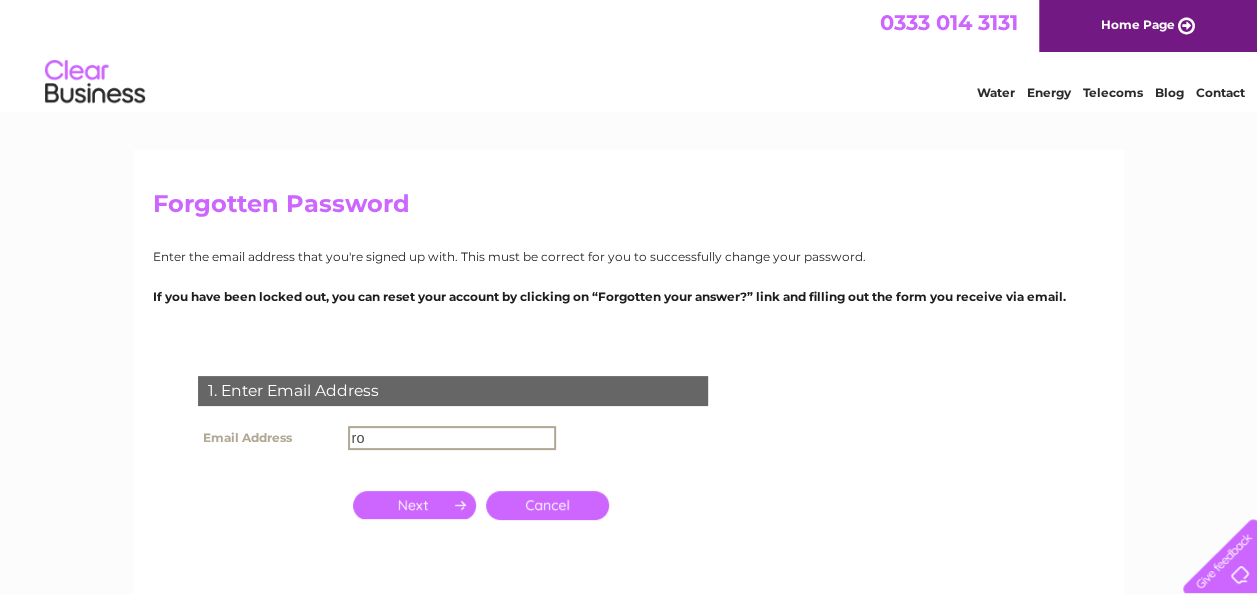 type on "[EMAIL]" 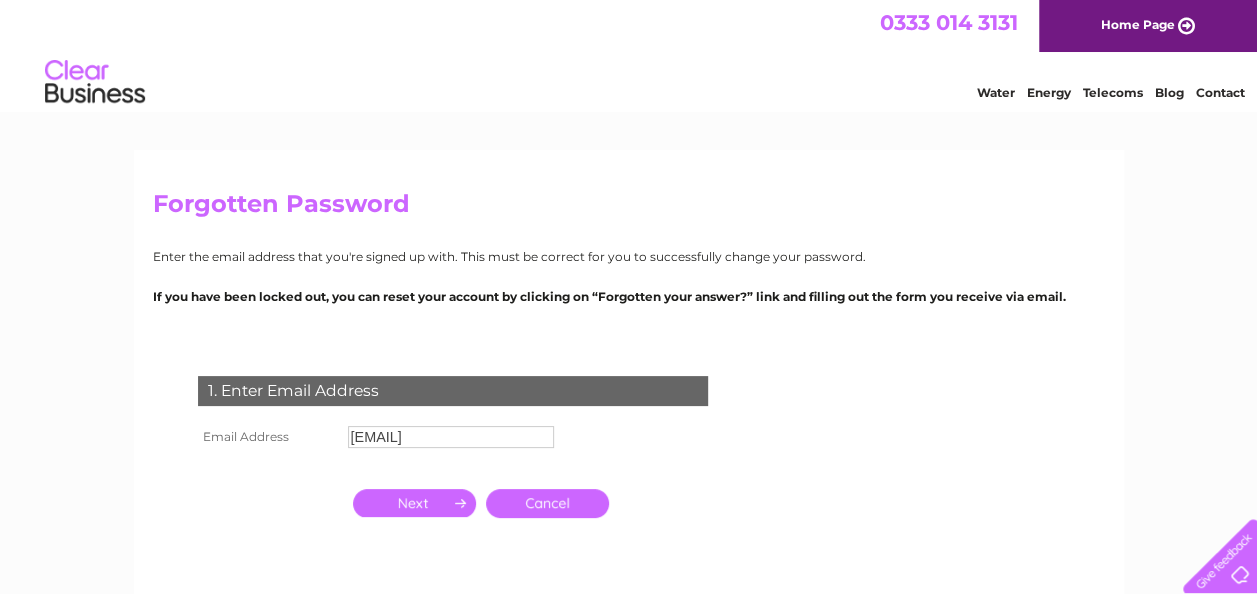 click at bounding box center (414, 503) 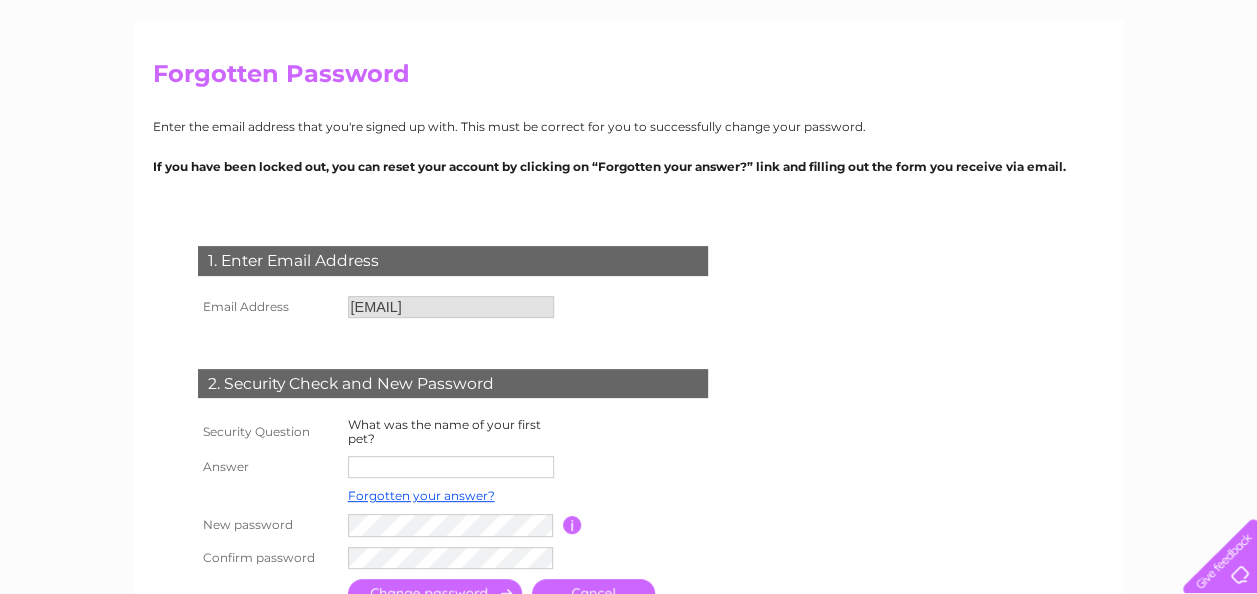 scroll, scrollTop: 286, scrollLeft: 0, axis: vertical 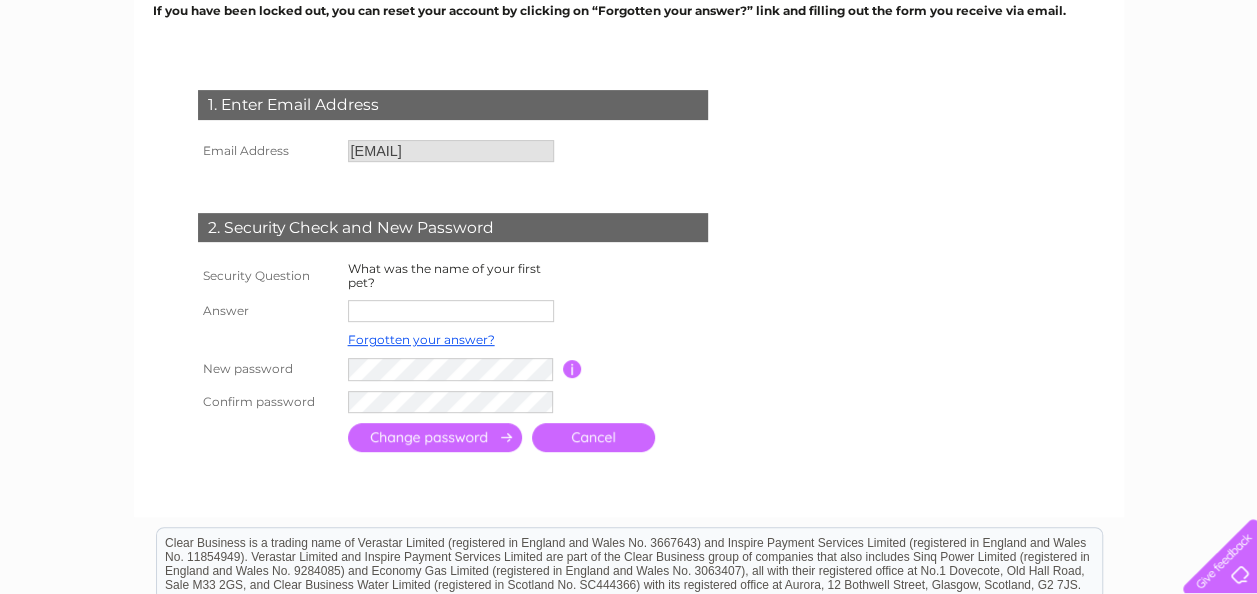 click at bounding box center [451, 311] 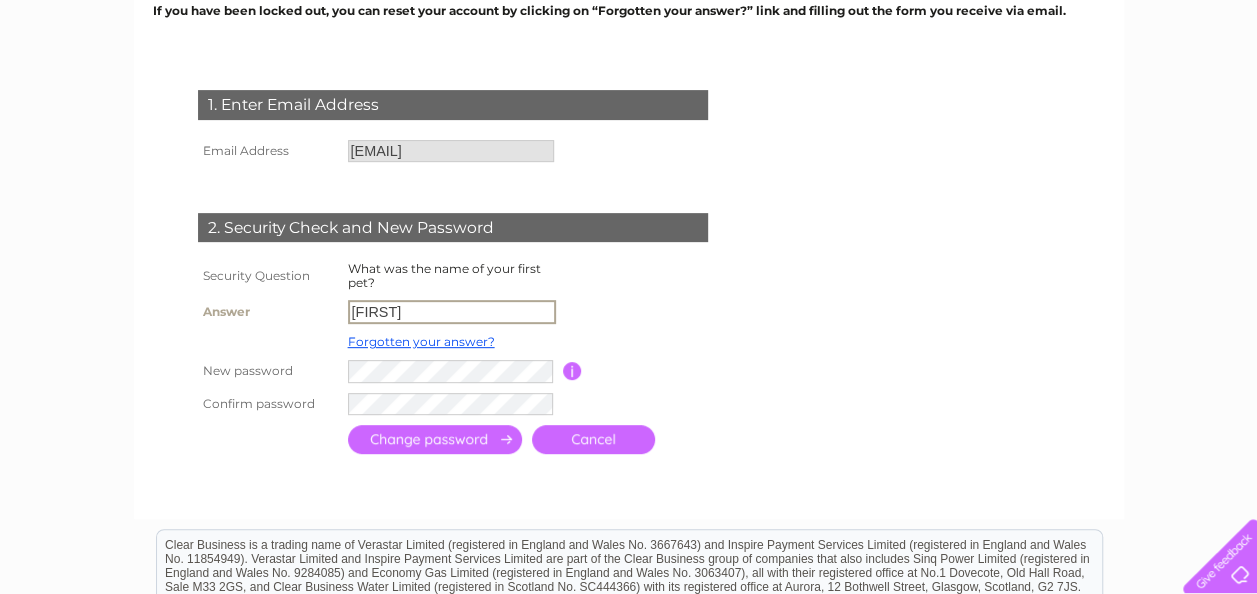 type on "Barney" 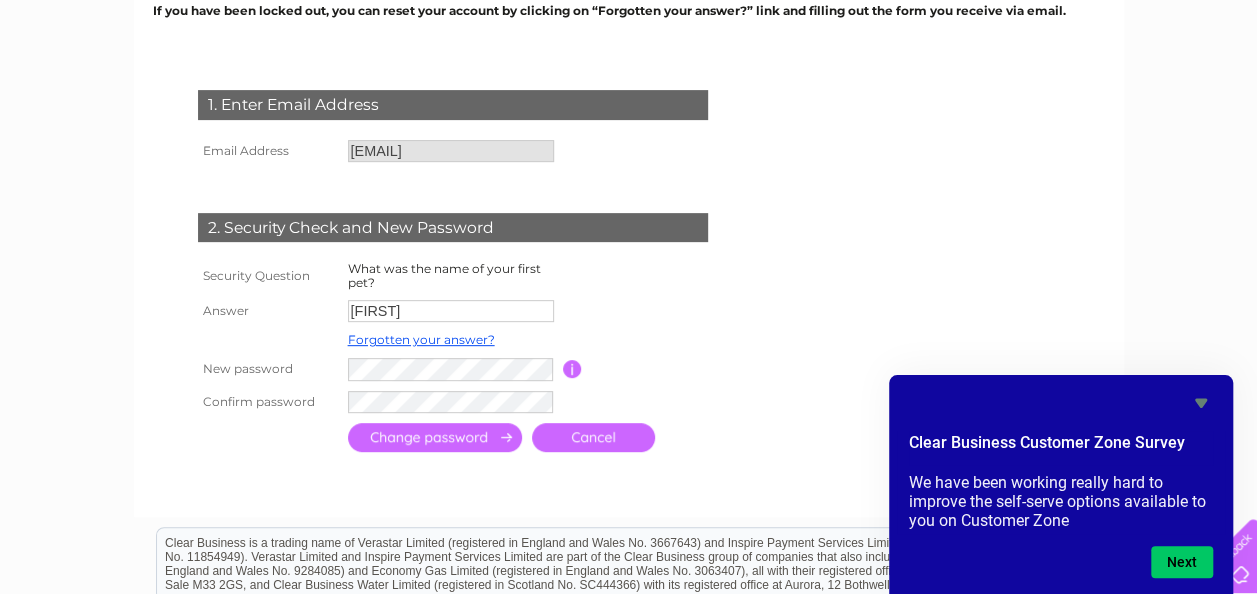 click at bounding box center [435, 437] 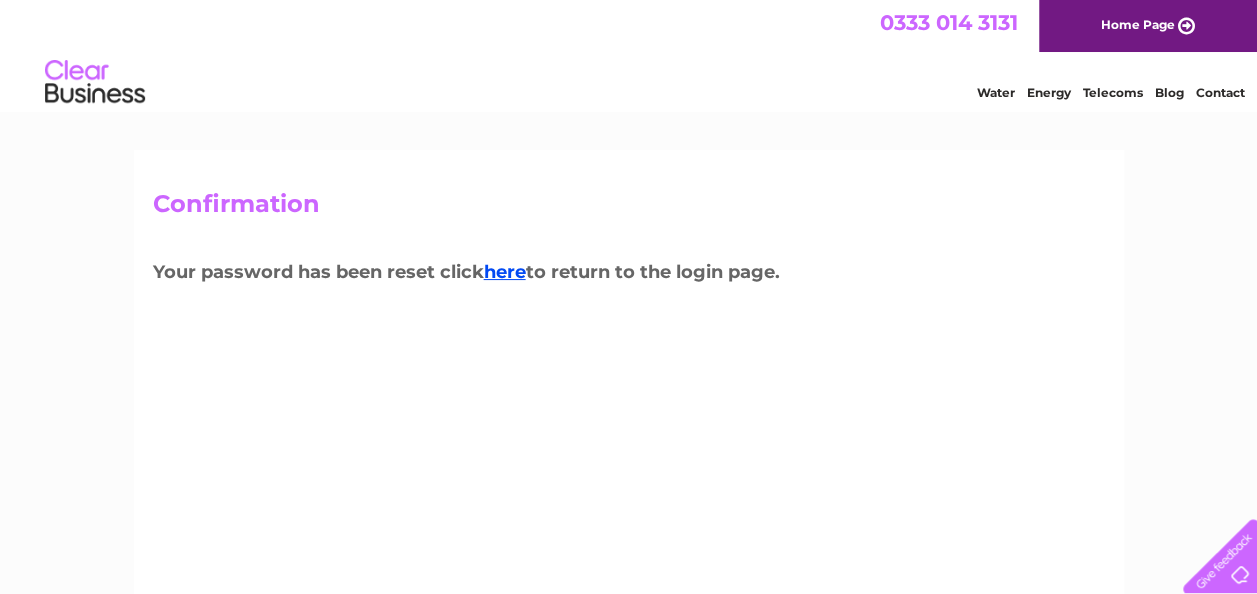 scroll, scrollTop: 0, scrollLeft: 0, axis: both 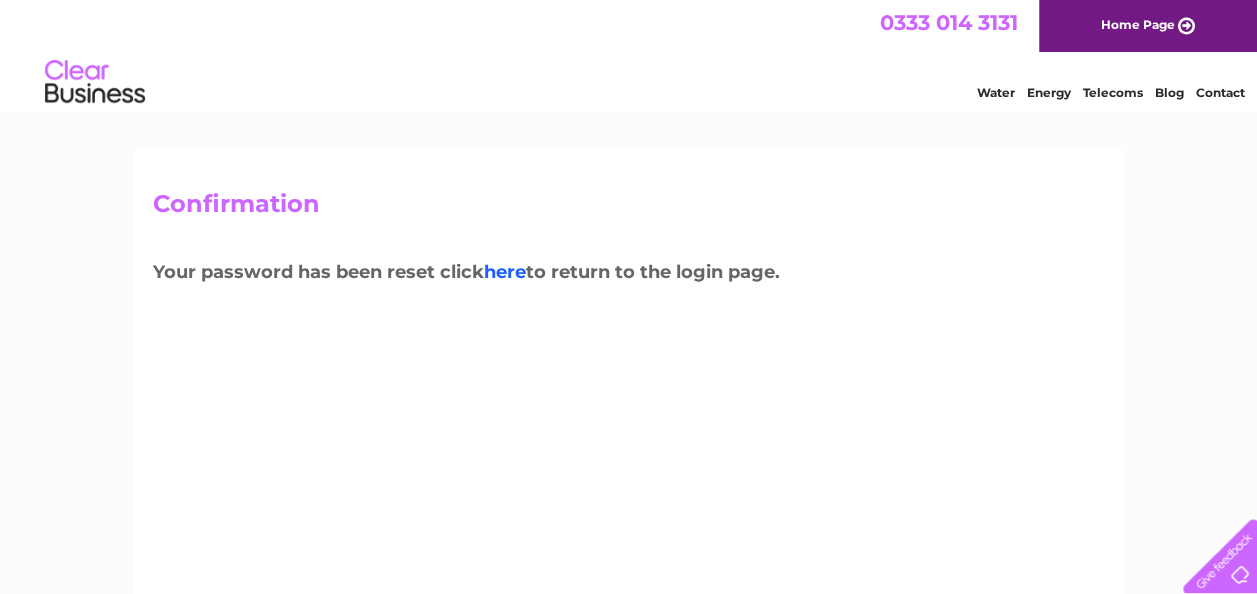 click on "here" at bounding box center [505, 272] 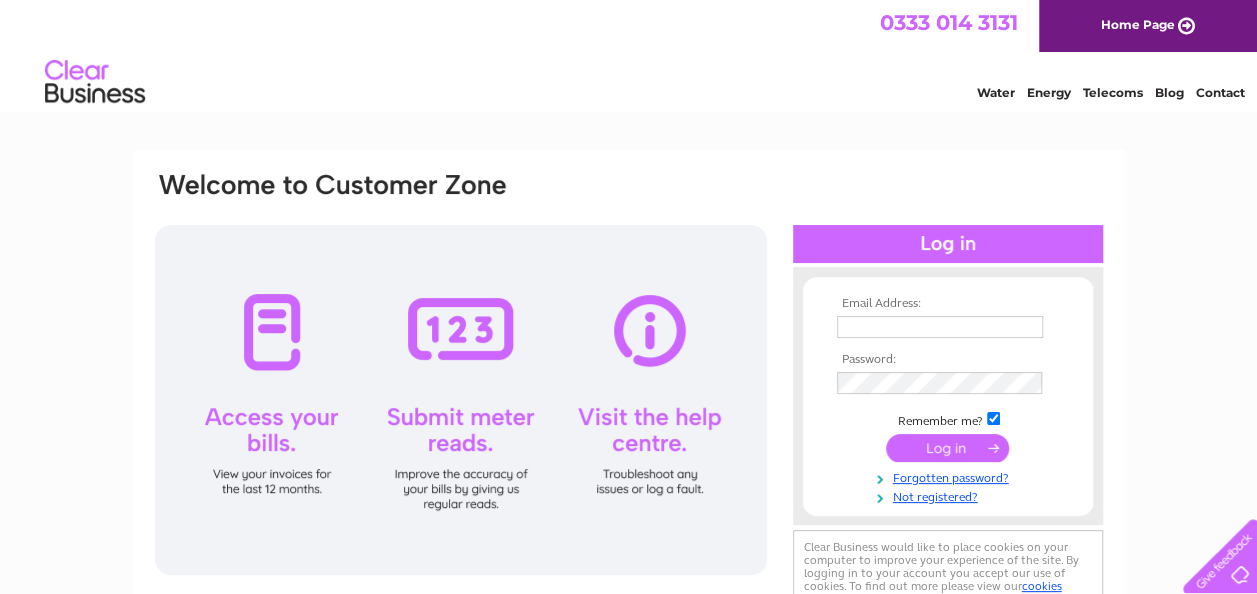 scroll, scrollTop: 0, scrollLeft: 0, axis: both 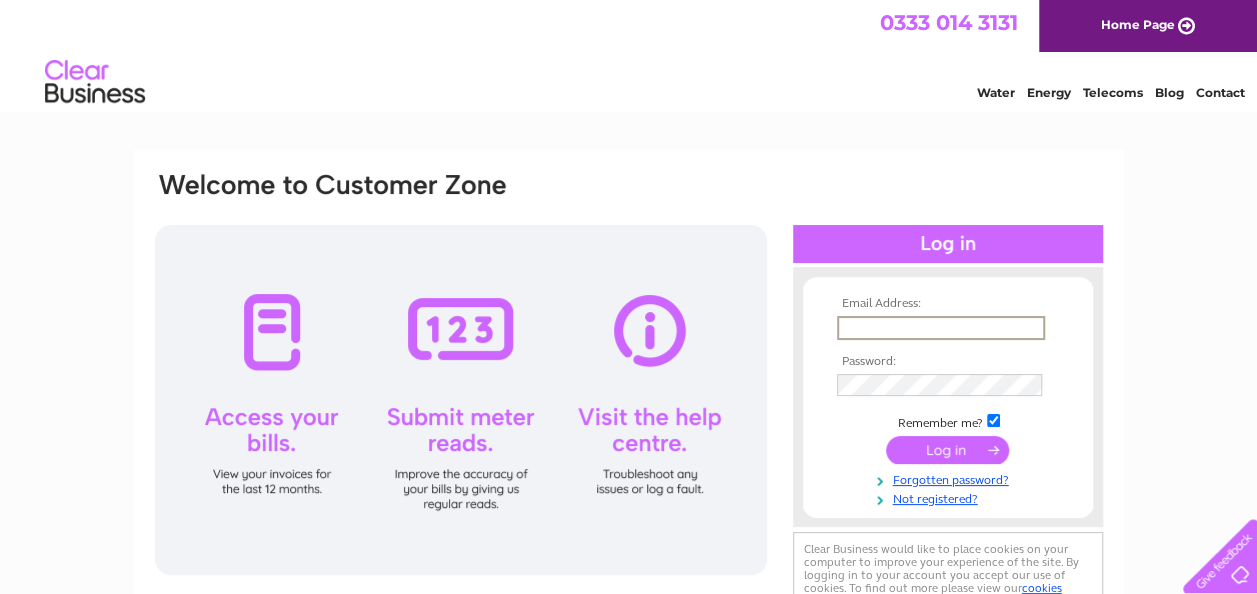 click at bounding box center [941, 328] 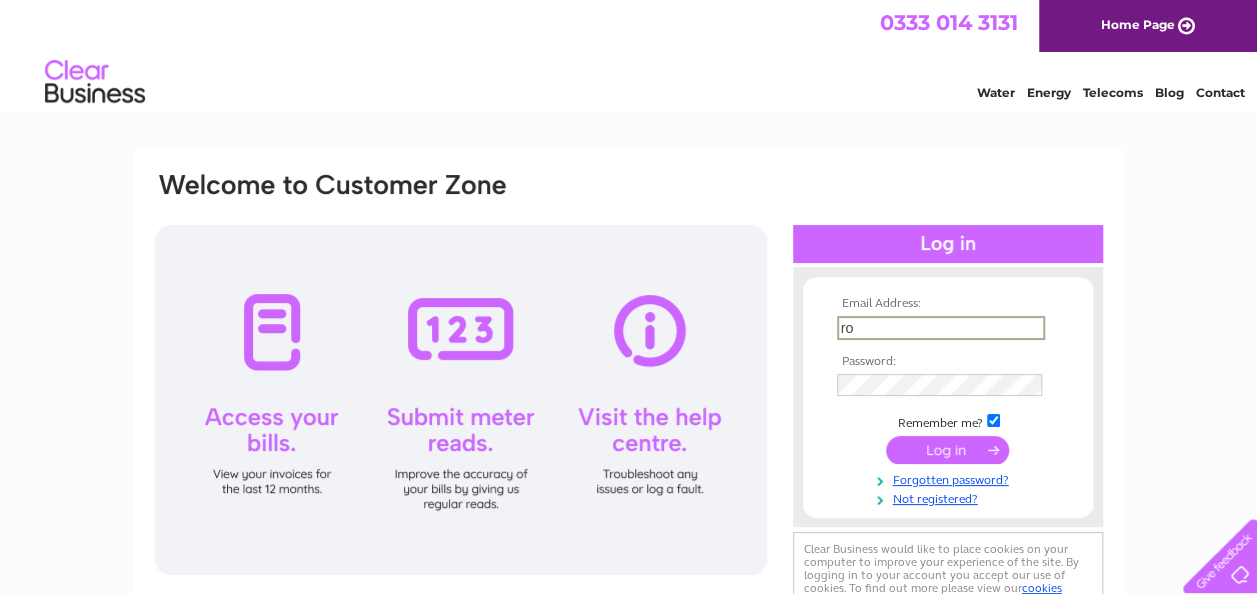 type on "rosemountslittlerascals@gmail.com" 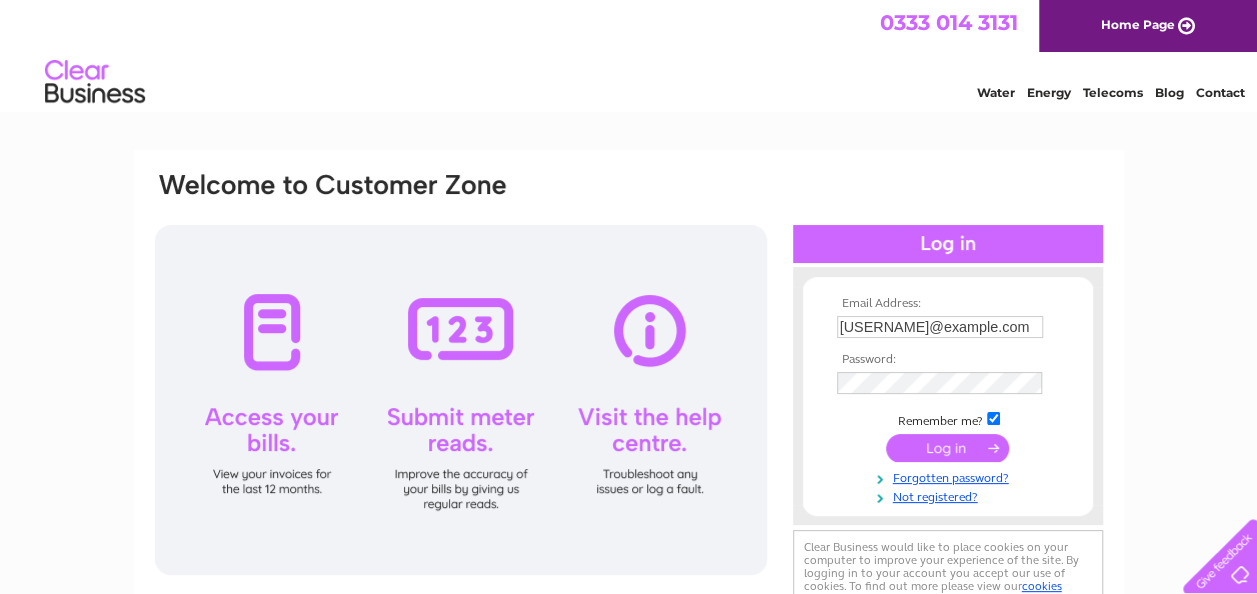 click at bounding box center (947, 448) 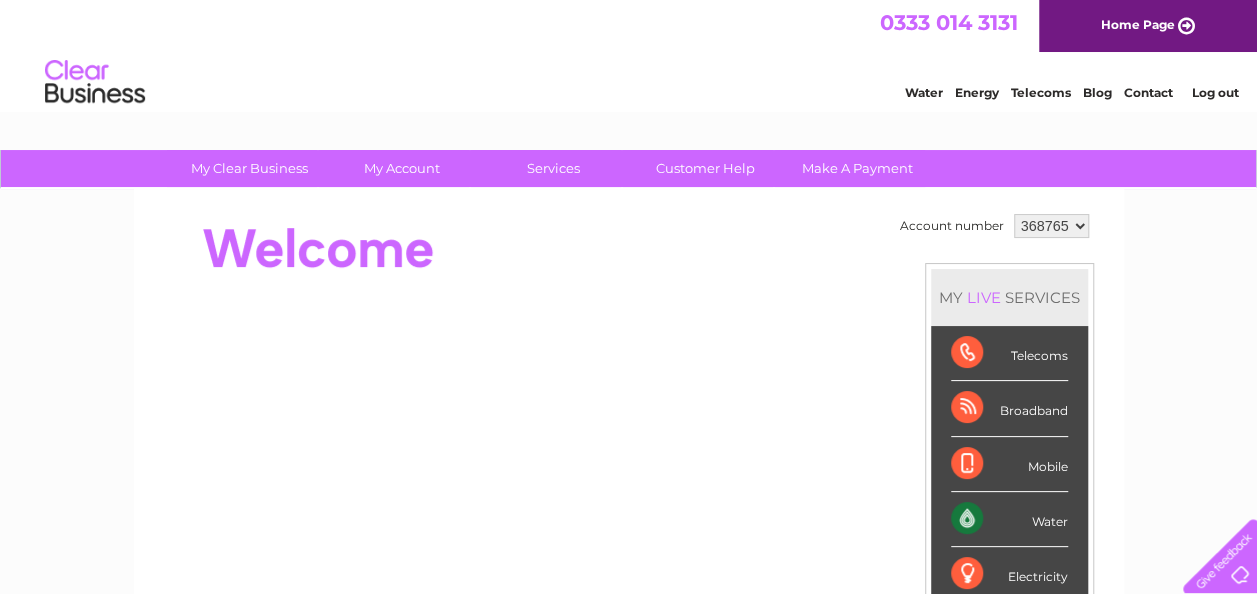scroll, scrollTop: 0, scrollLeft: 0, axis: both 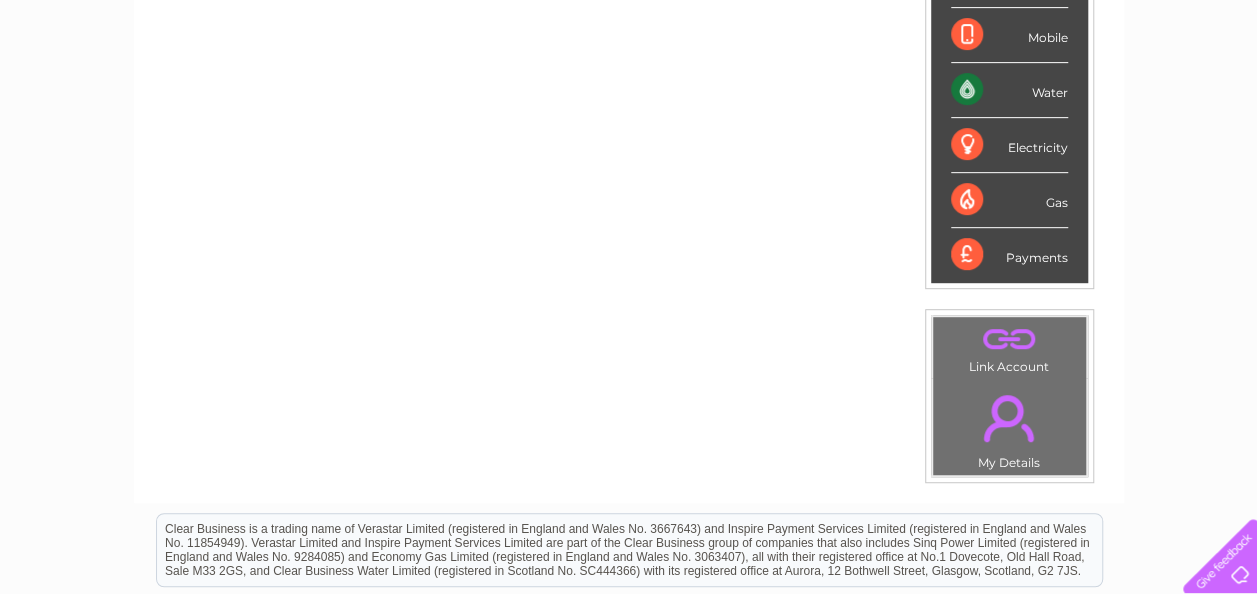 click on "." at bounding box center (1009, 418) 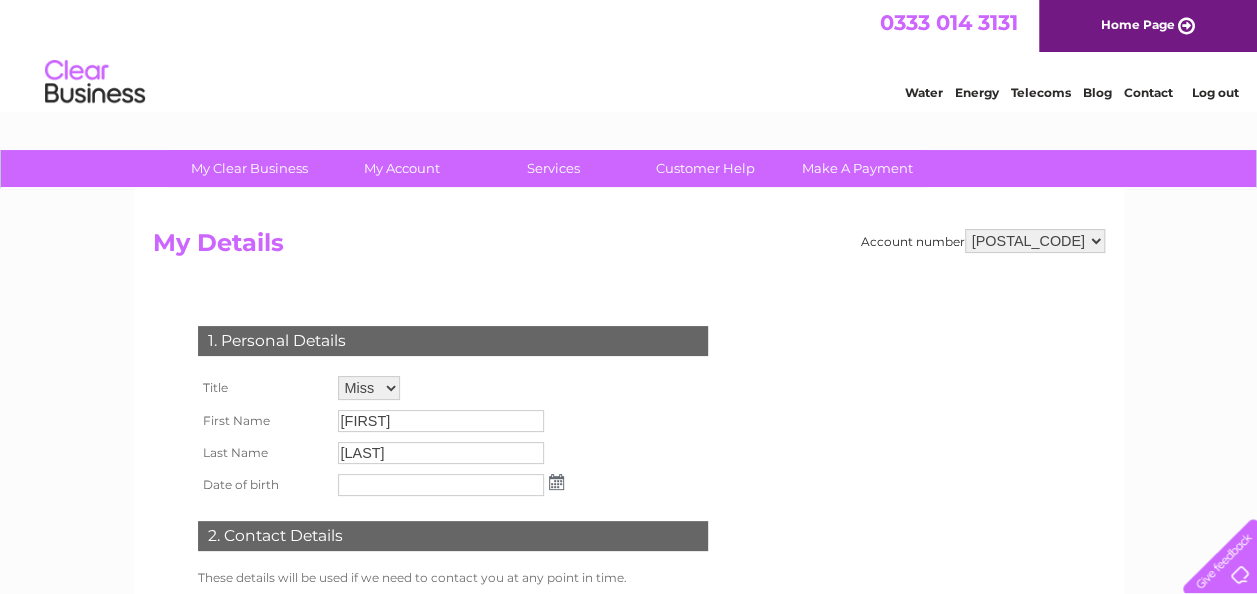 scroll, scrollTop: 0, scrollLeft: 0, axis: both 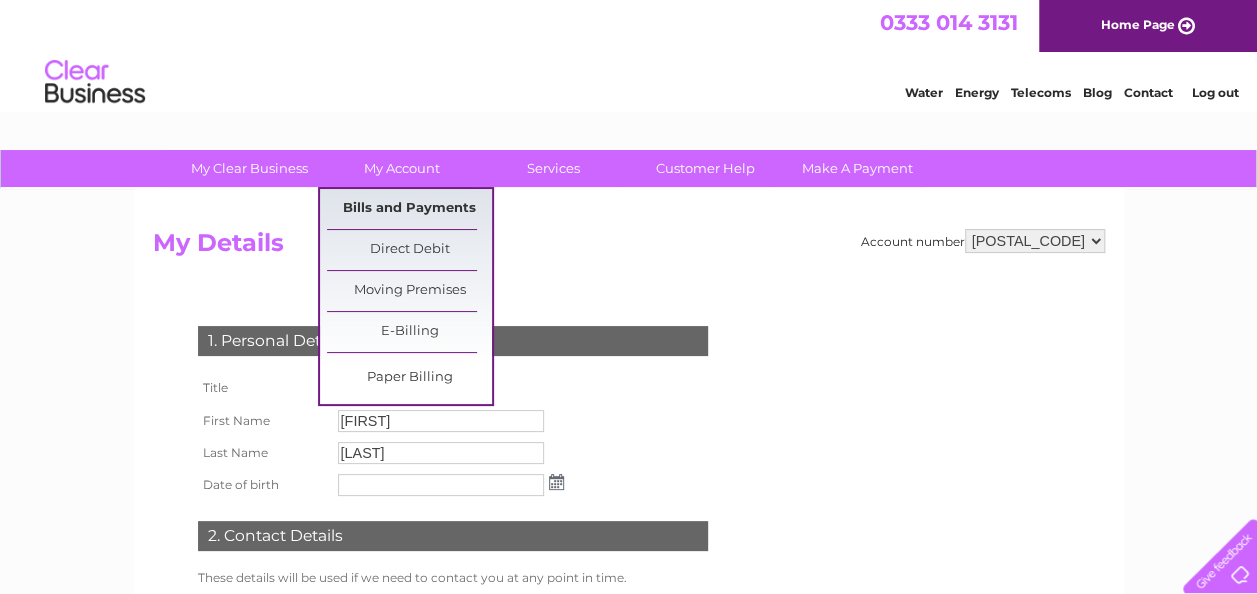 click on "Bills and Payments" at bounding box center (409, 209) 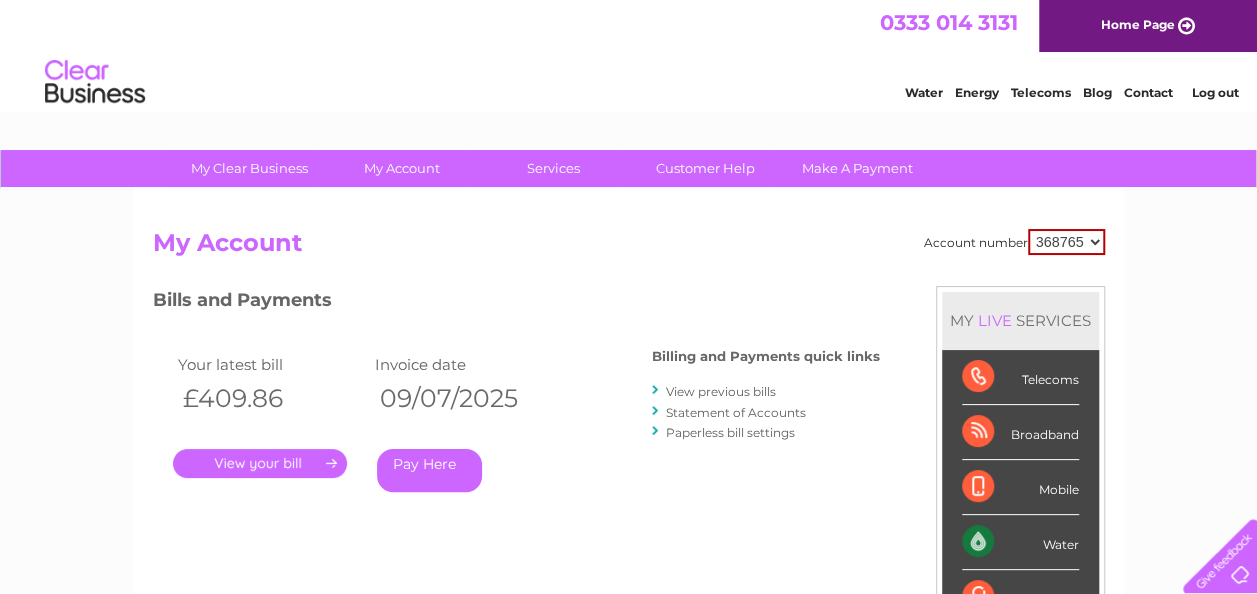 scroll, scrollTop: 0, scrollLeft: 0, axis: both 